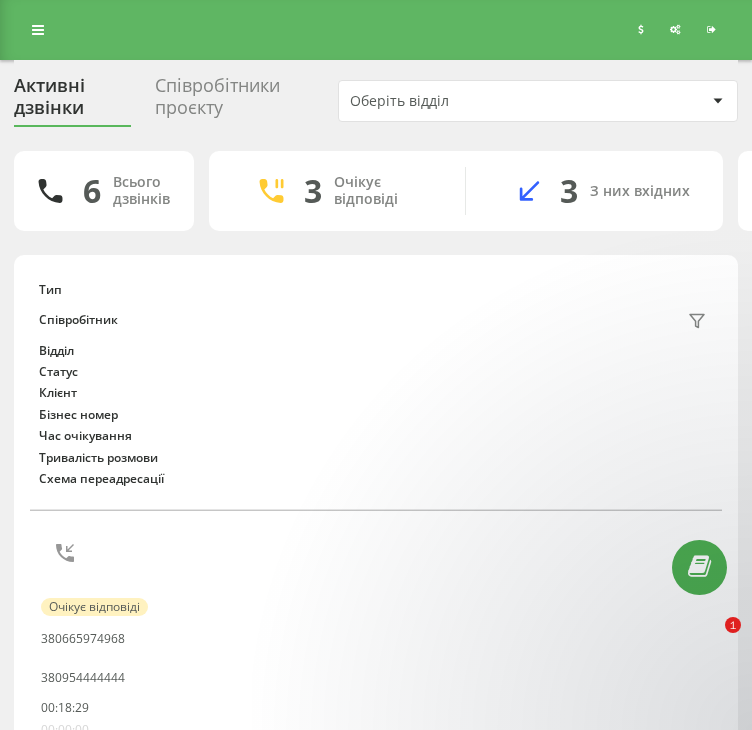 scroll, scrollTop: 44, scrollLeft: 0, axis: vertical 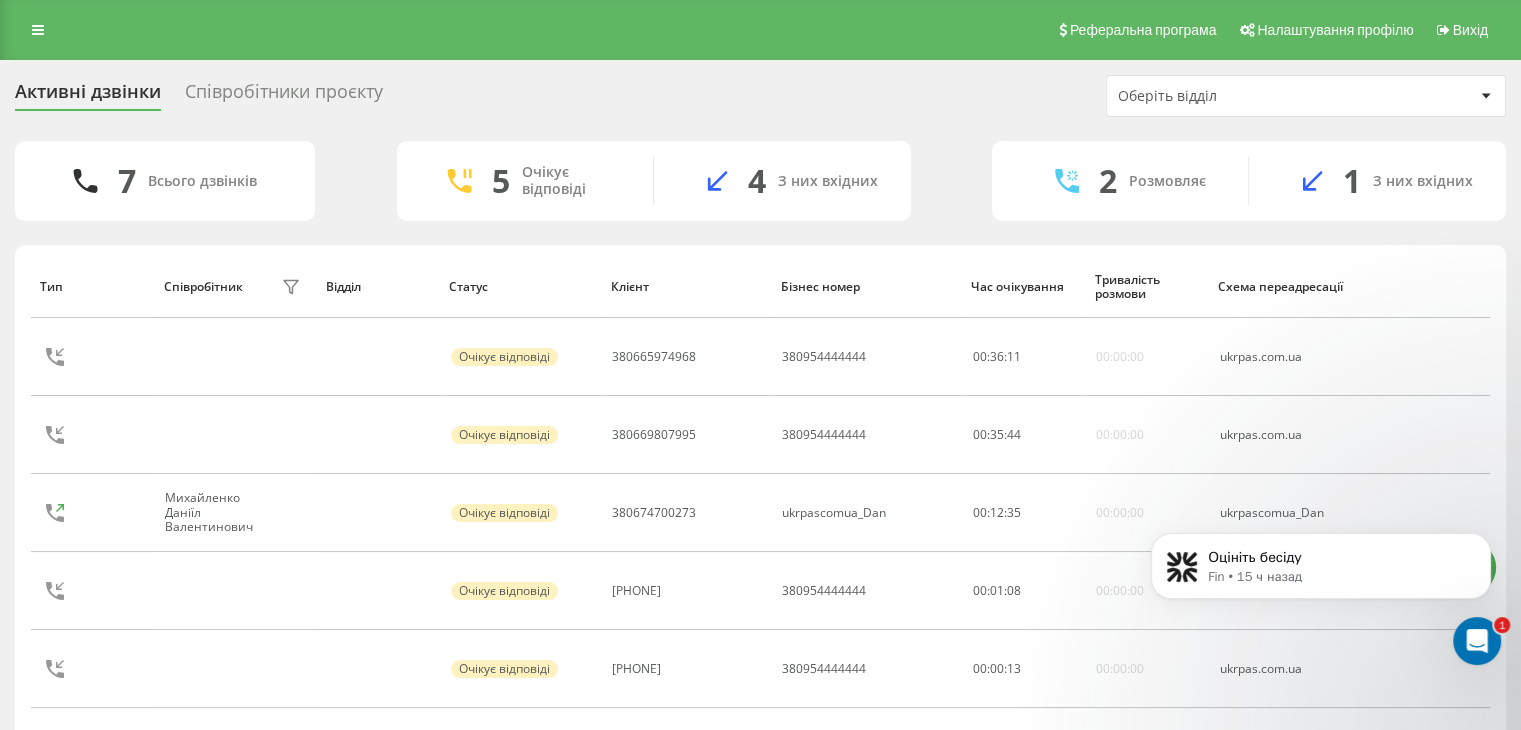 click 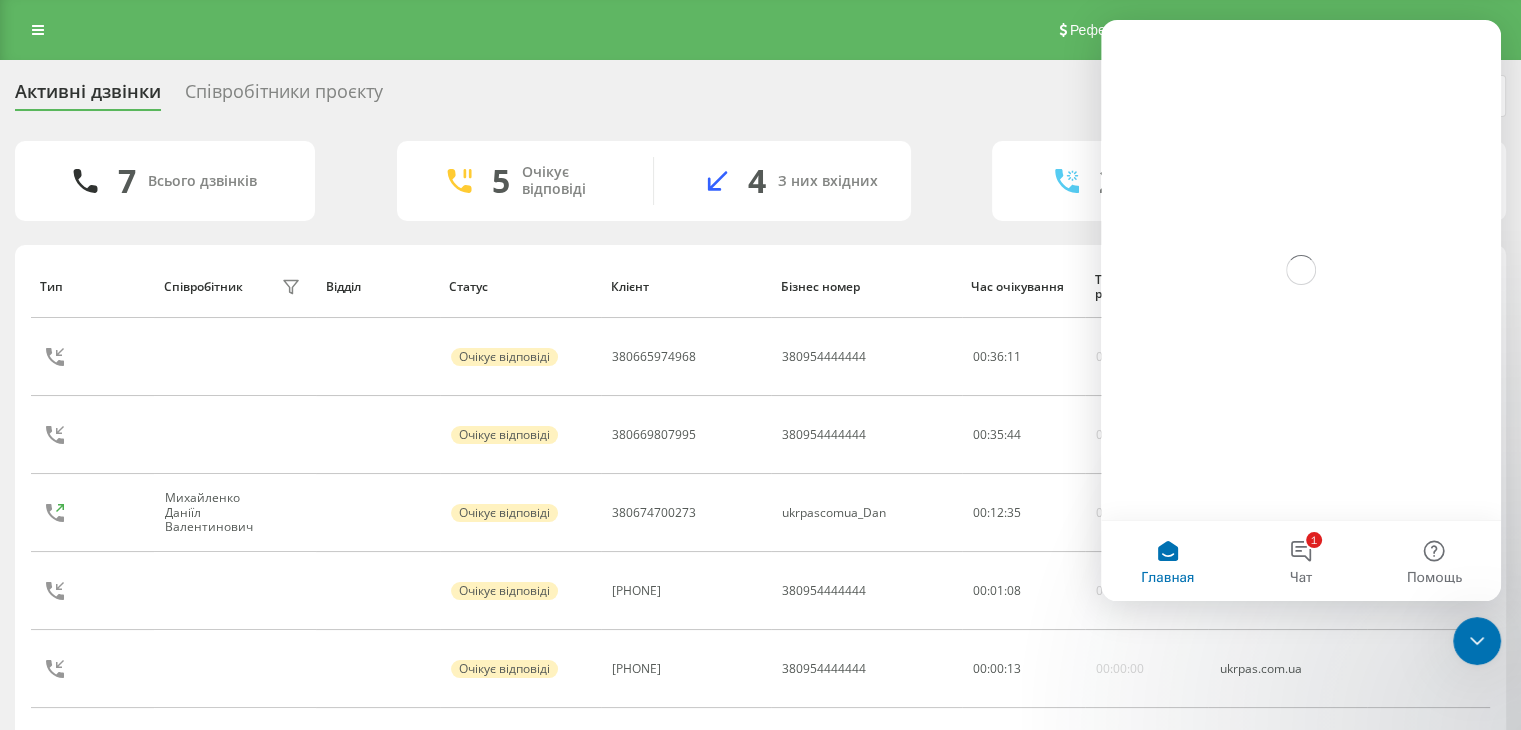 scroll, scrollTop: 0, scrollLeft: 0, axis: both 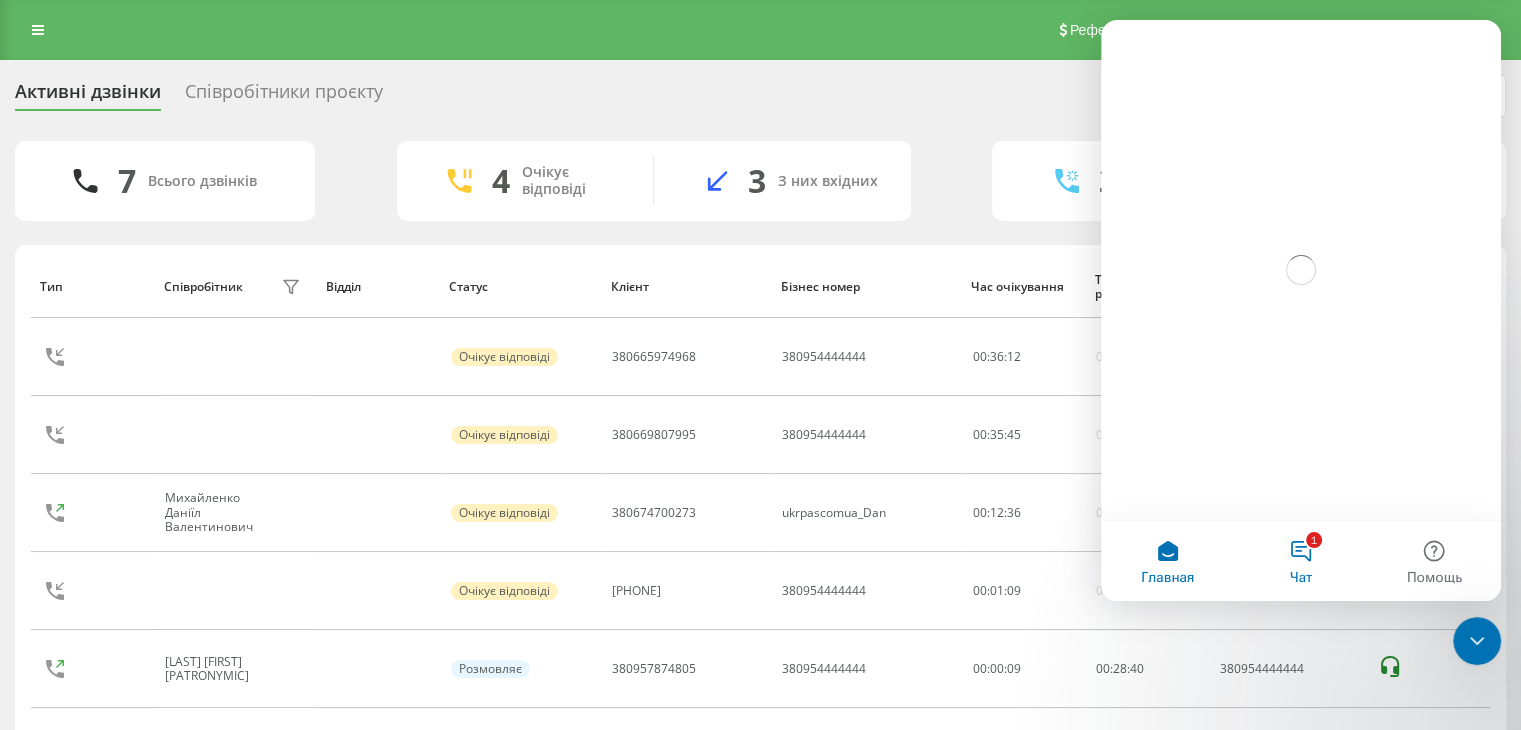 click on "1 Чат" at bounding box center (1300, 561) 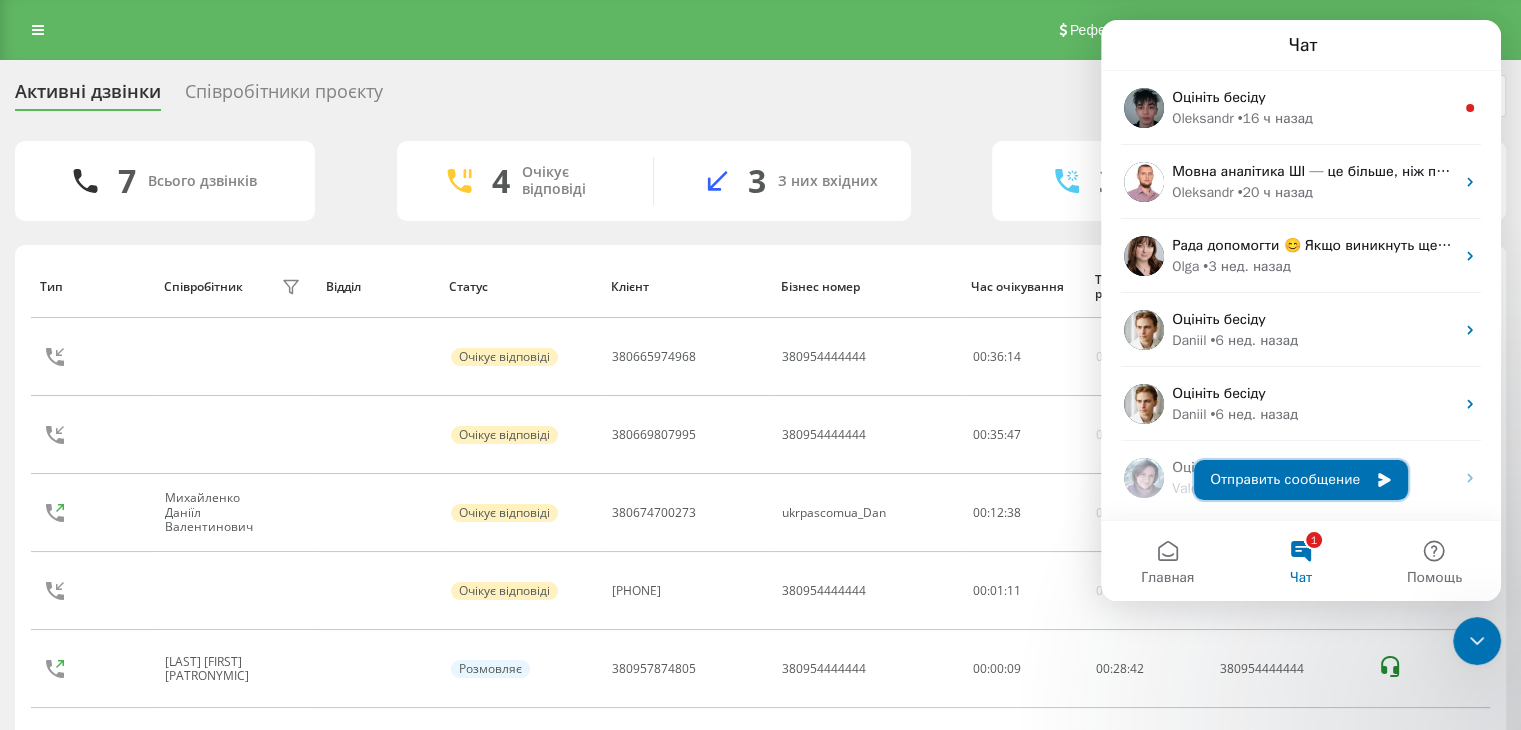 click on "Отправить сообщение" at bounding box center (1301, 480) 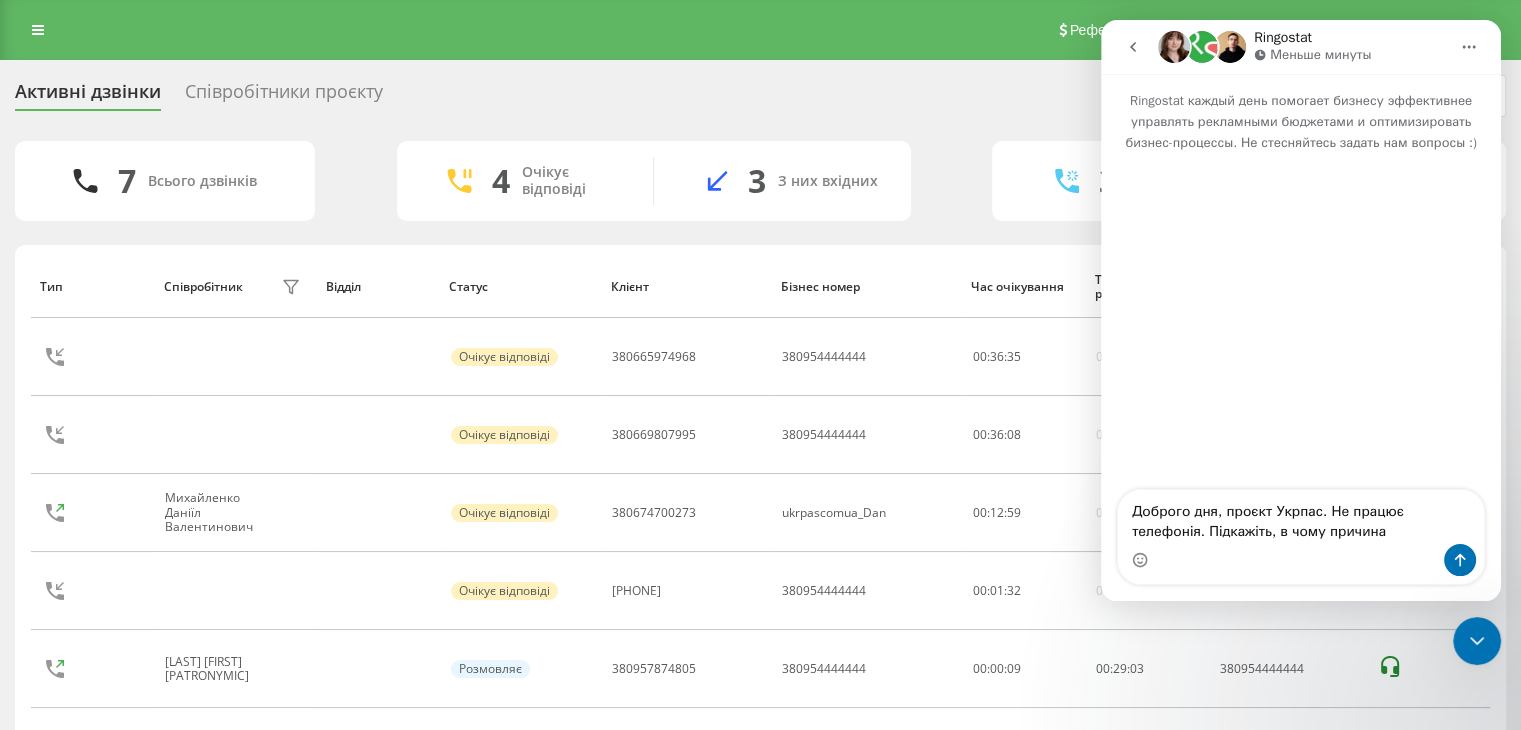 type on "Доброго дня, проєкт Укрпас. Не працює телефонія. Підкажіть, в чому причина?" 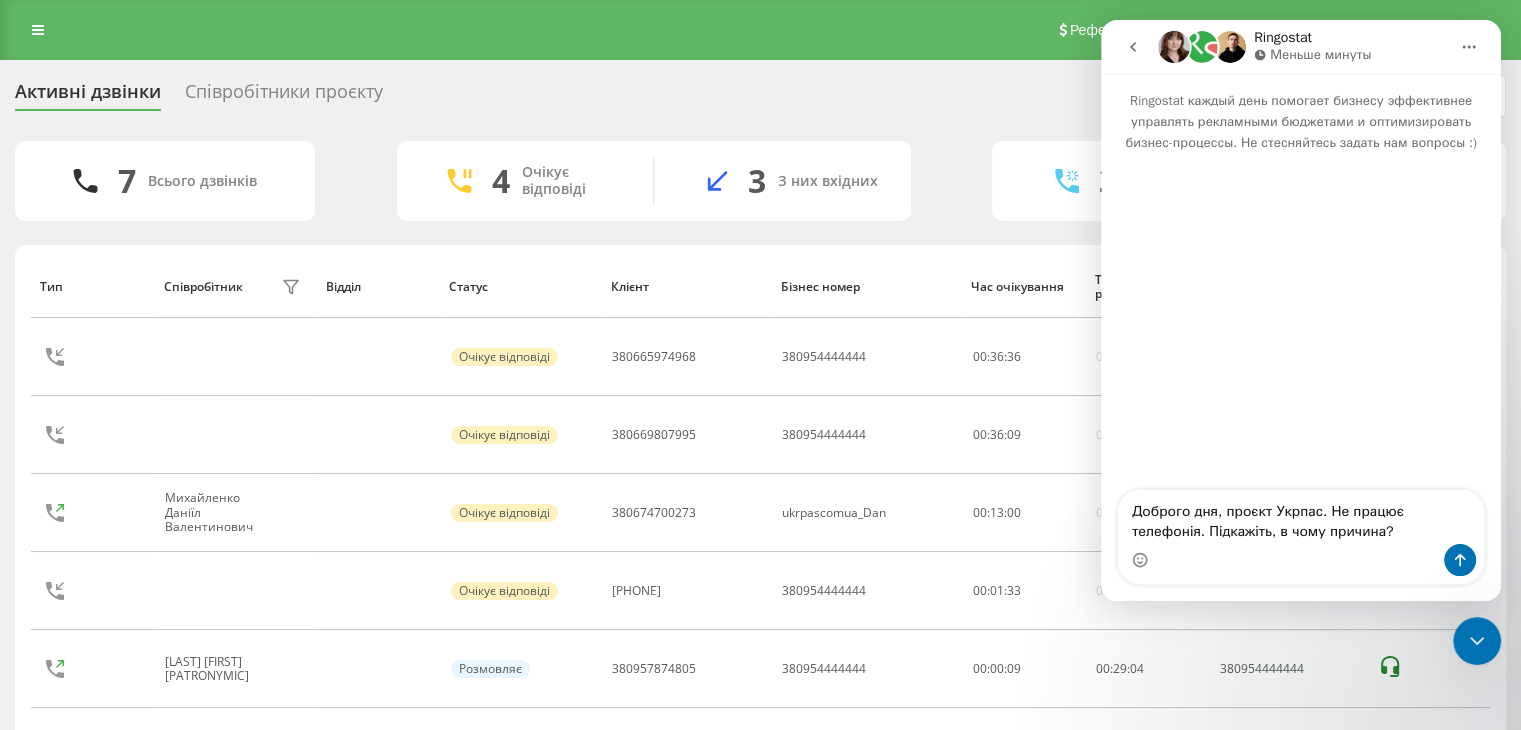 type 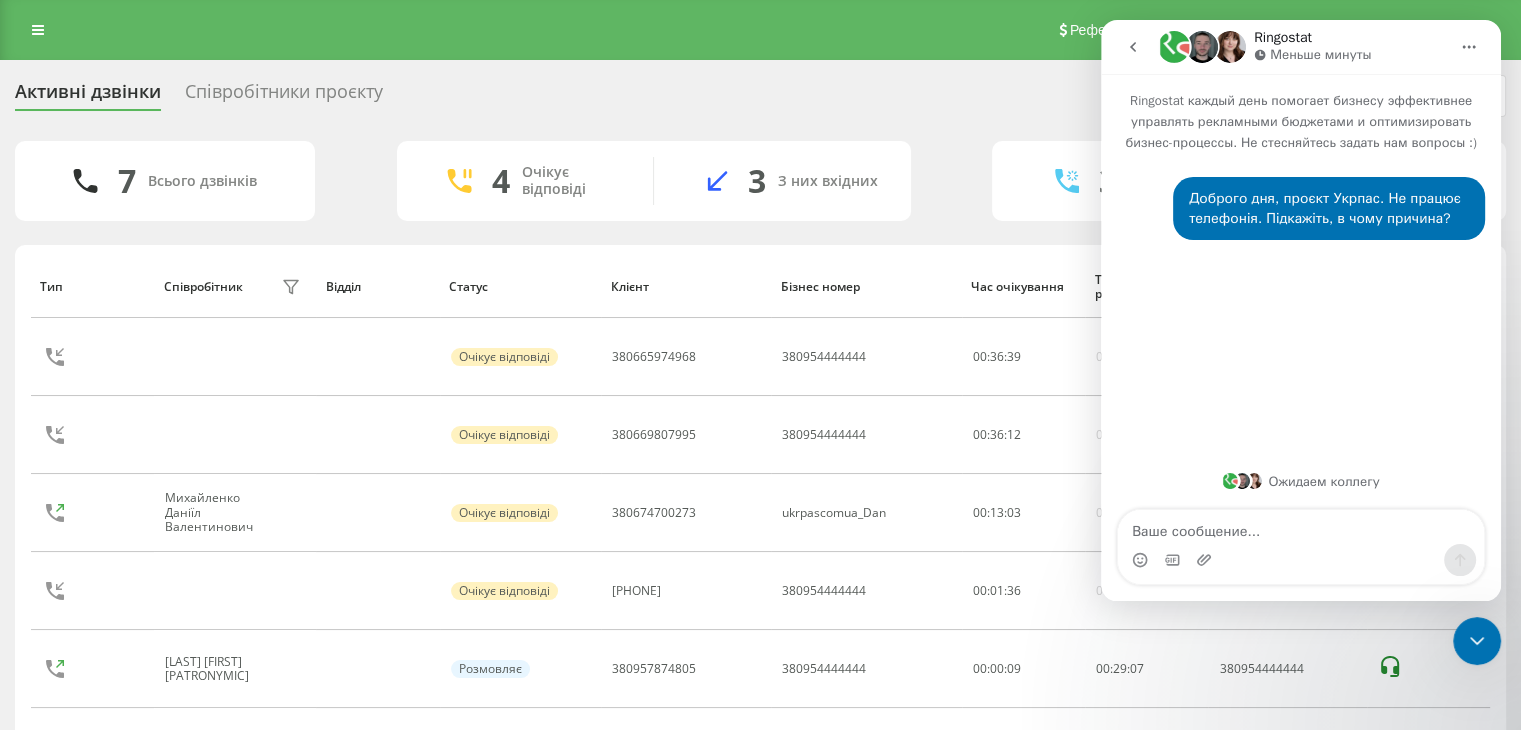 click 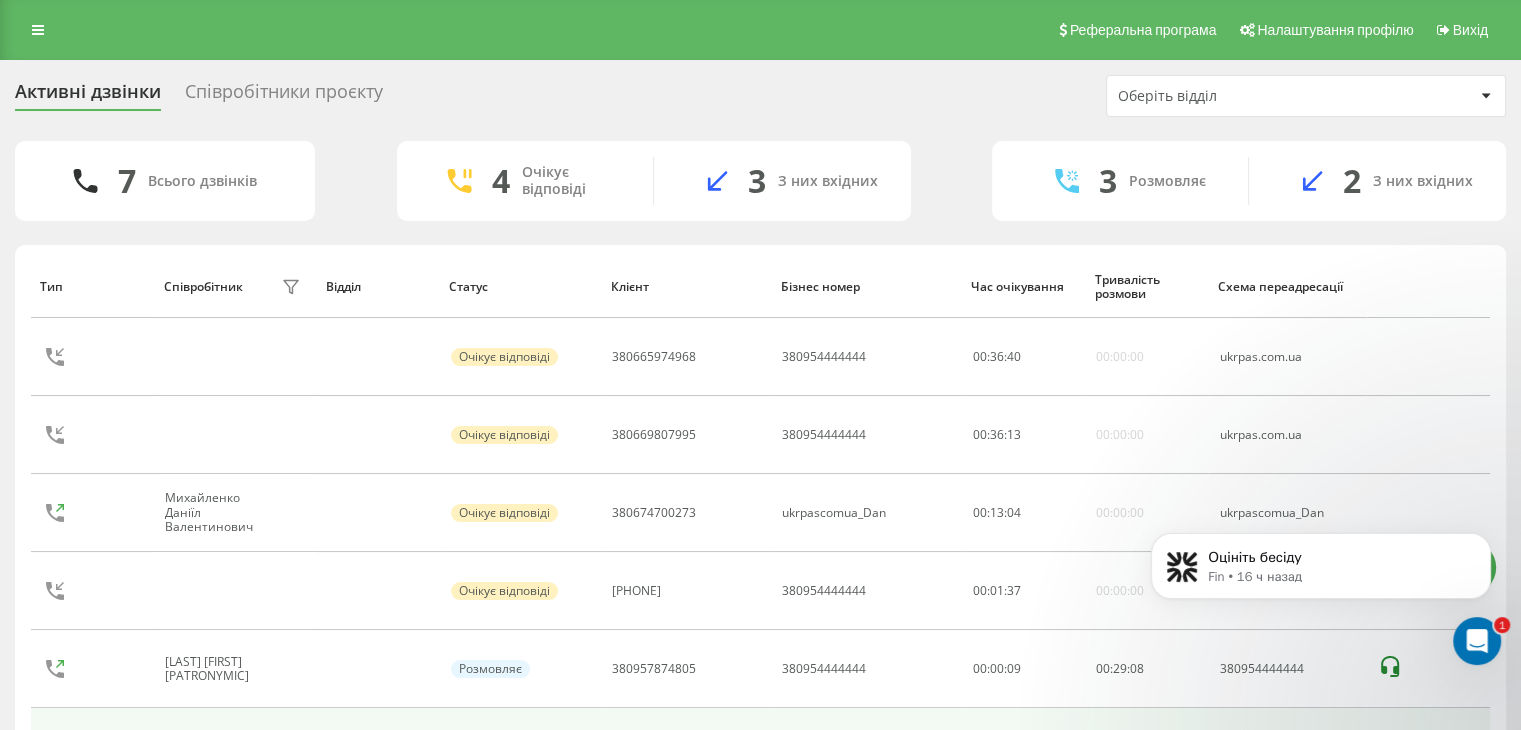 scroll, scrollTop: 0, scrollLeft: 0, axis: both 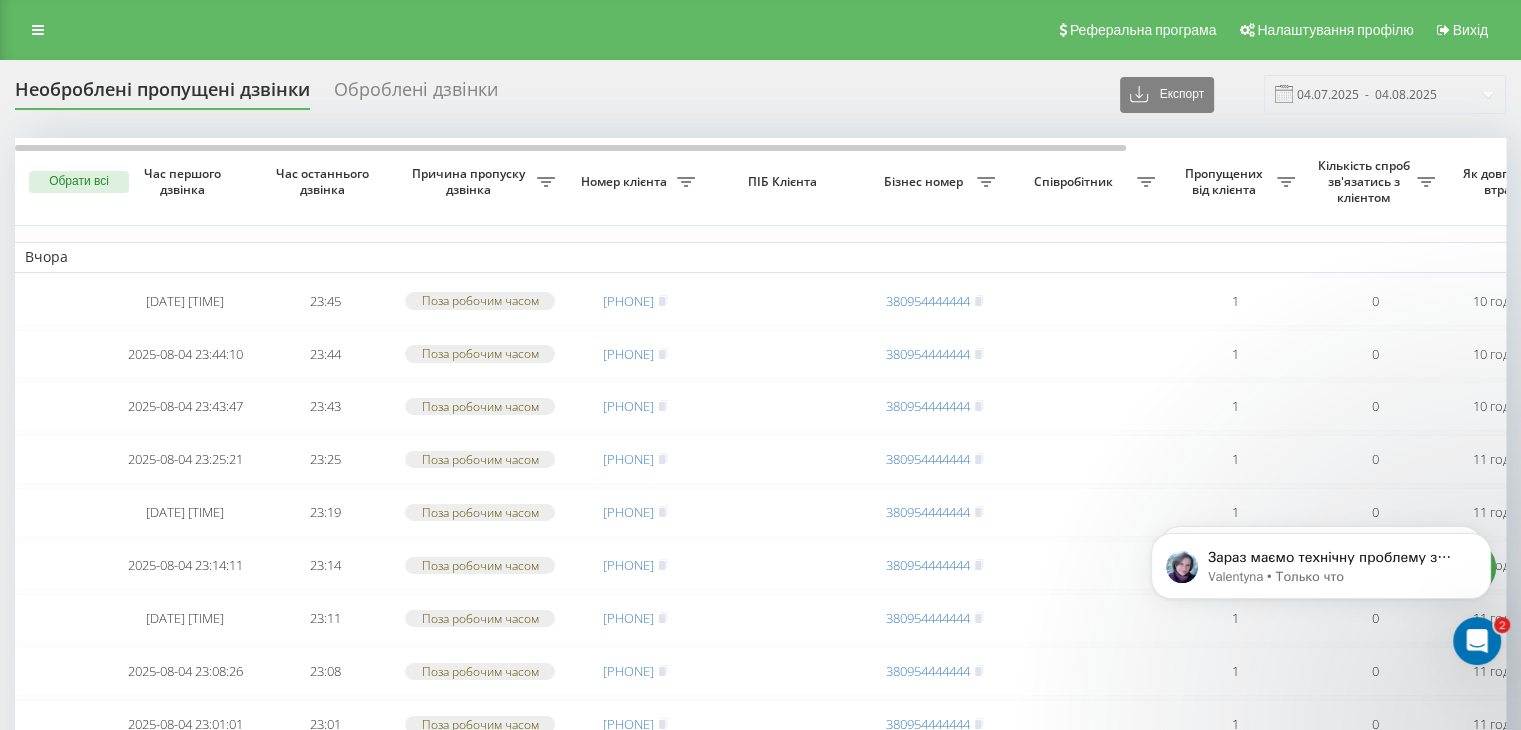 click on "Реферальна програма Налаштування профілю Вихід" at bounding box center (760, 30) 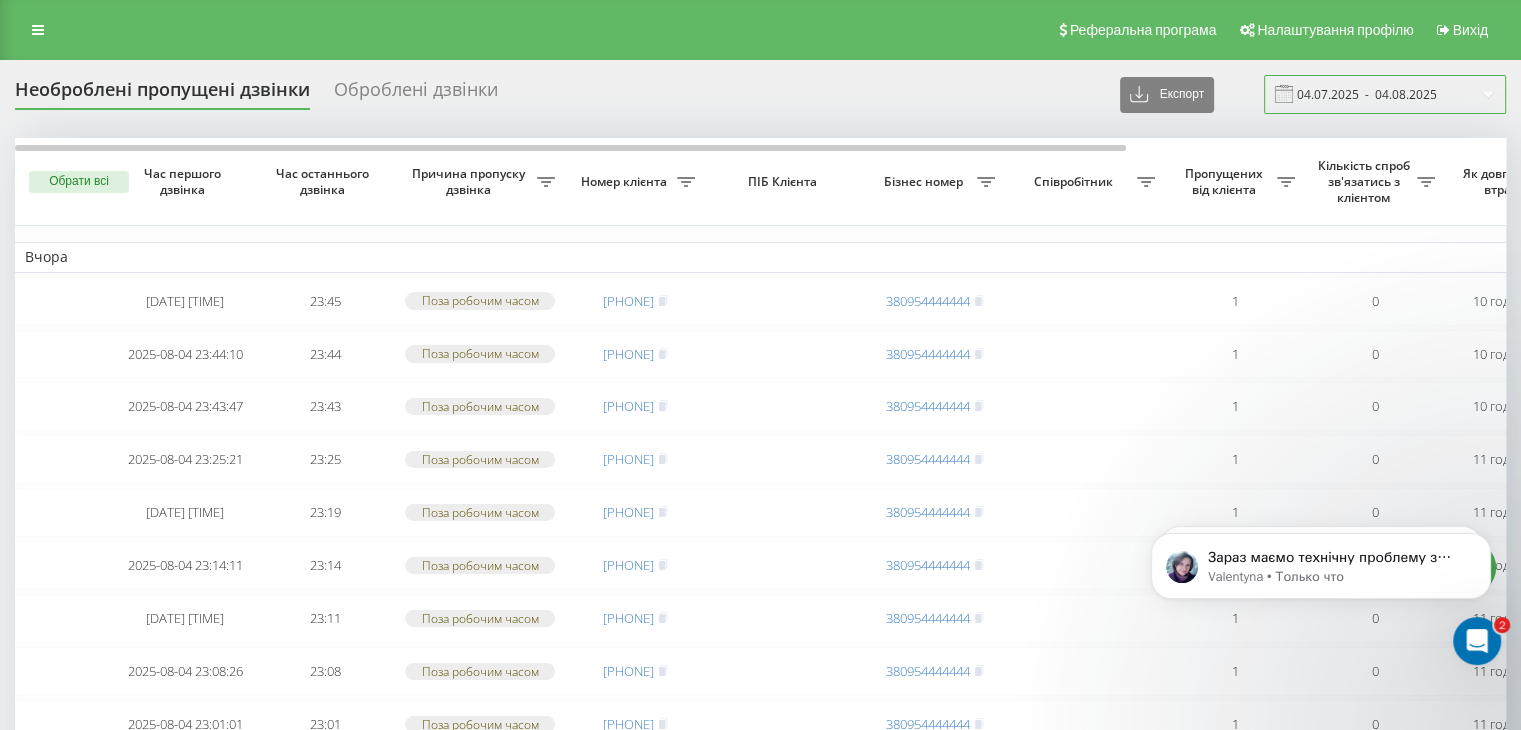click on "04.07.2025  -  04.08.2025" at bounding box center (1385, 94) 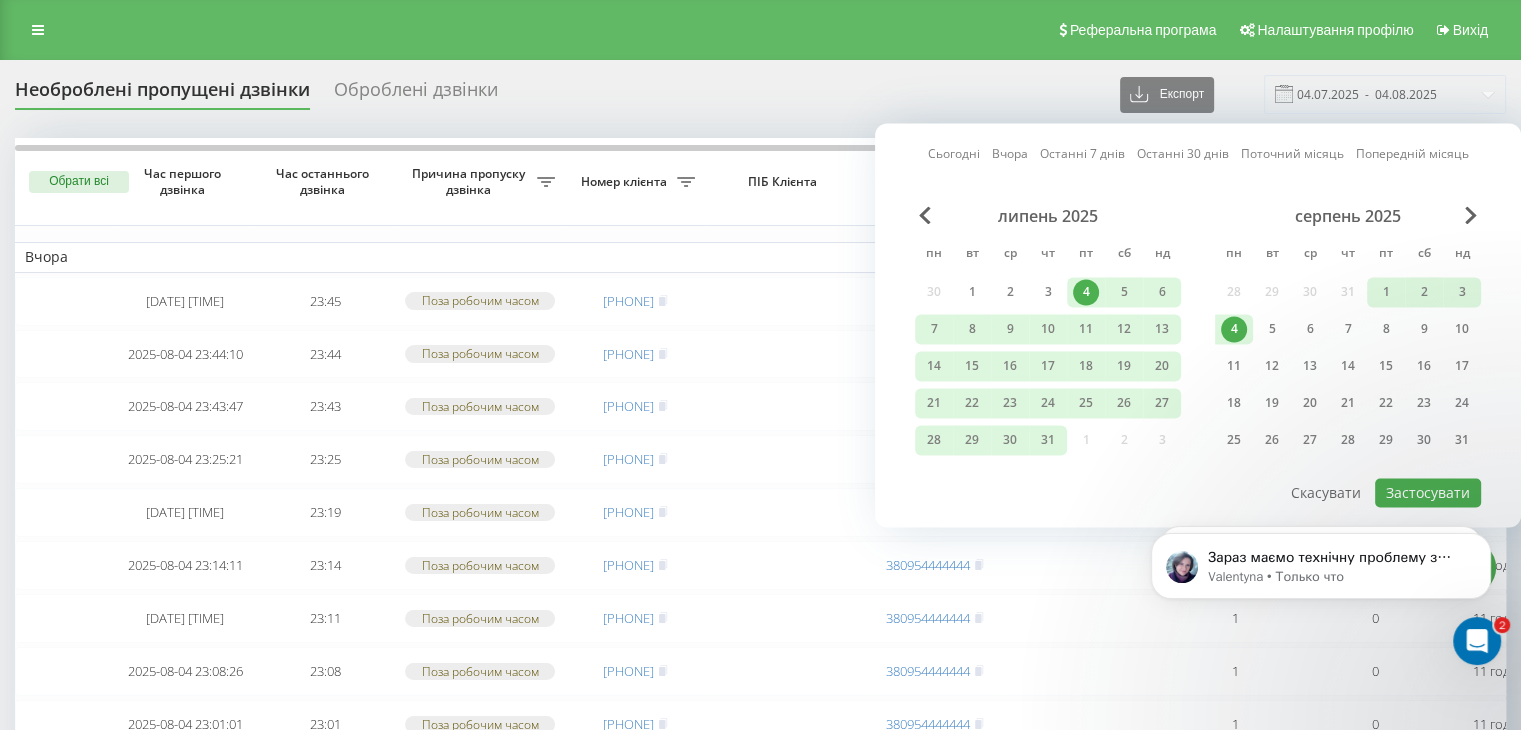 click on "Сьогодні" at bounding box center [954, 154] 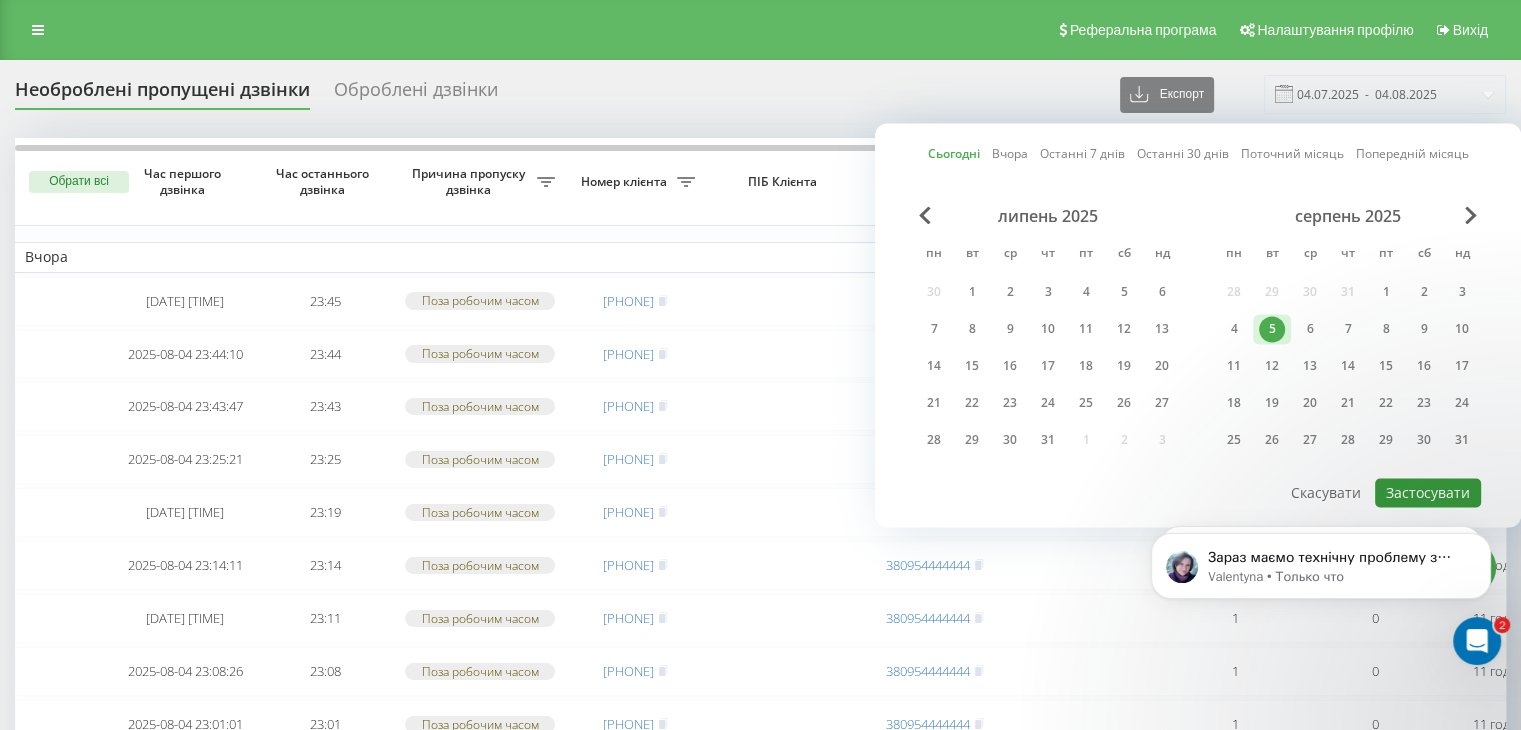 click on "Застосувати" at bounding box center (1428, 492) 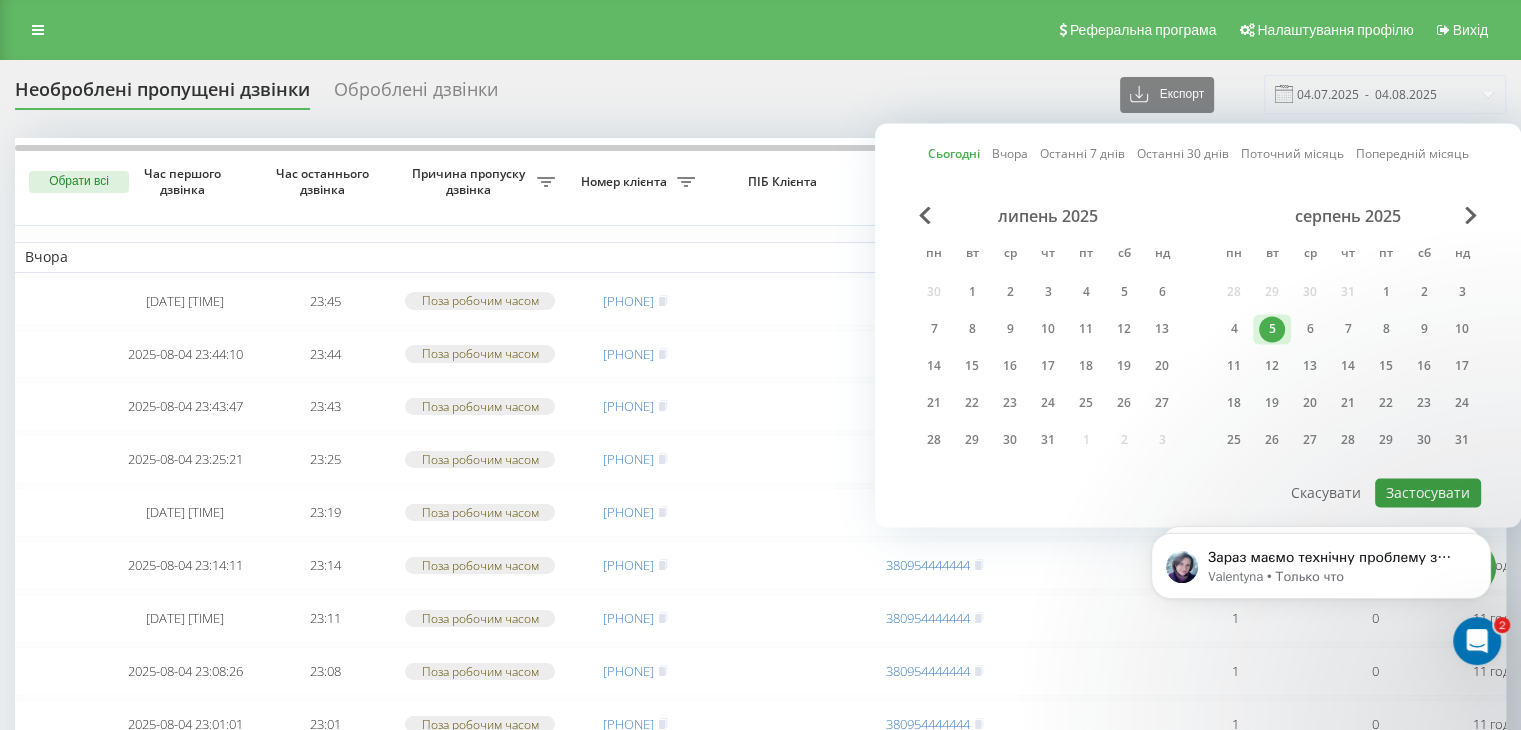 type on "05.08.2025  -  05.08.2025" 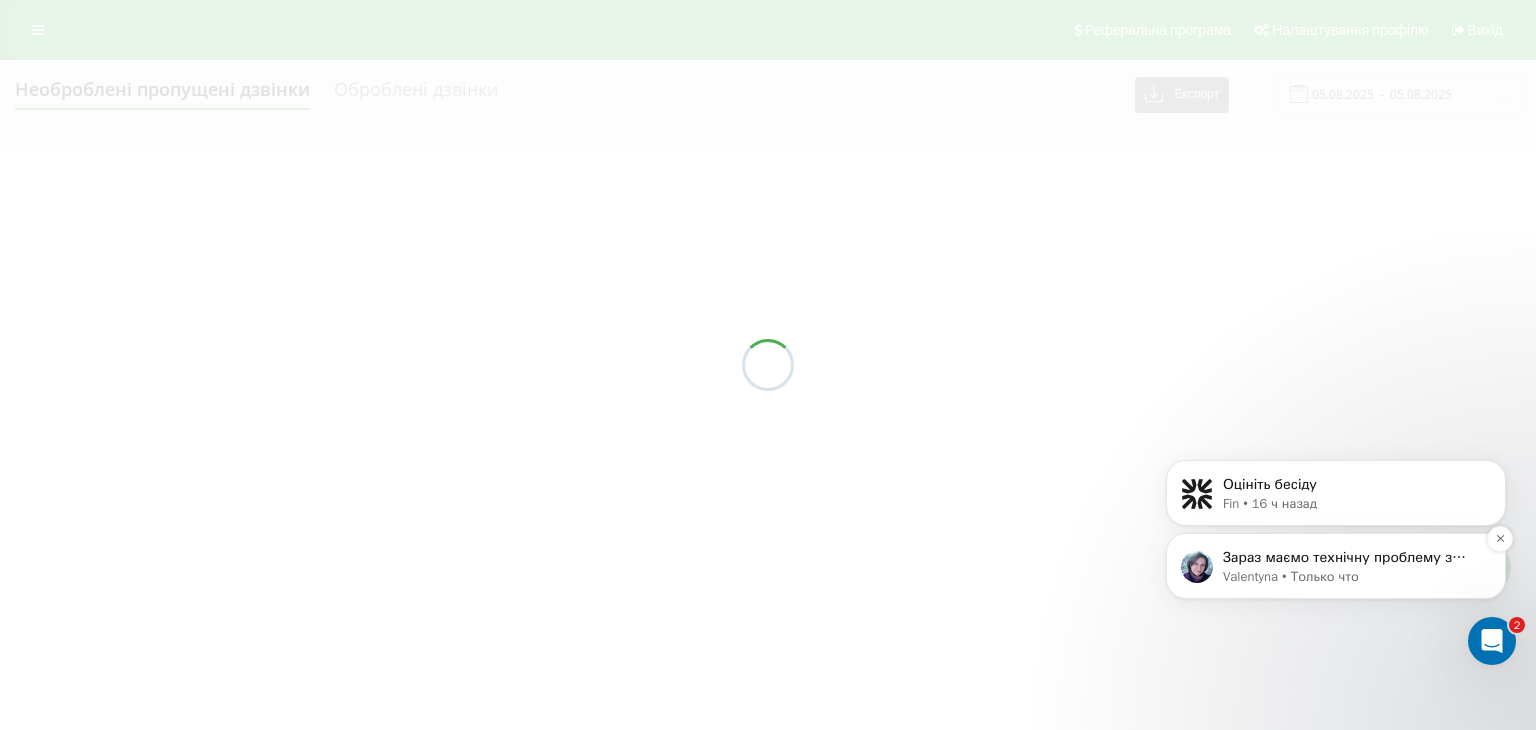 click on "Зараз маємо технічну проблему з нашим сервісом, телефоністи вже працюють над її виправленням. Вибачте за тимчасові незручності! 🙏 Я обов’язково повідомлю вам, коли проблема буде виправлена. Дякую за розуміння💙" at bounding box center [1352, 558] 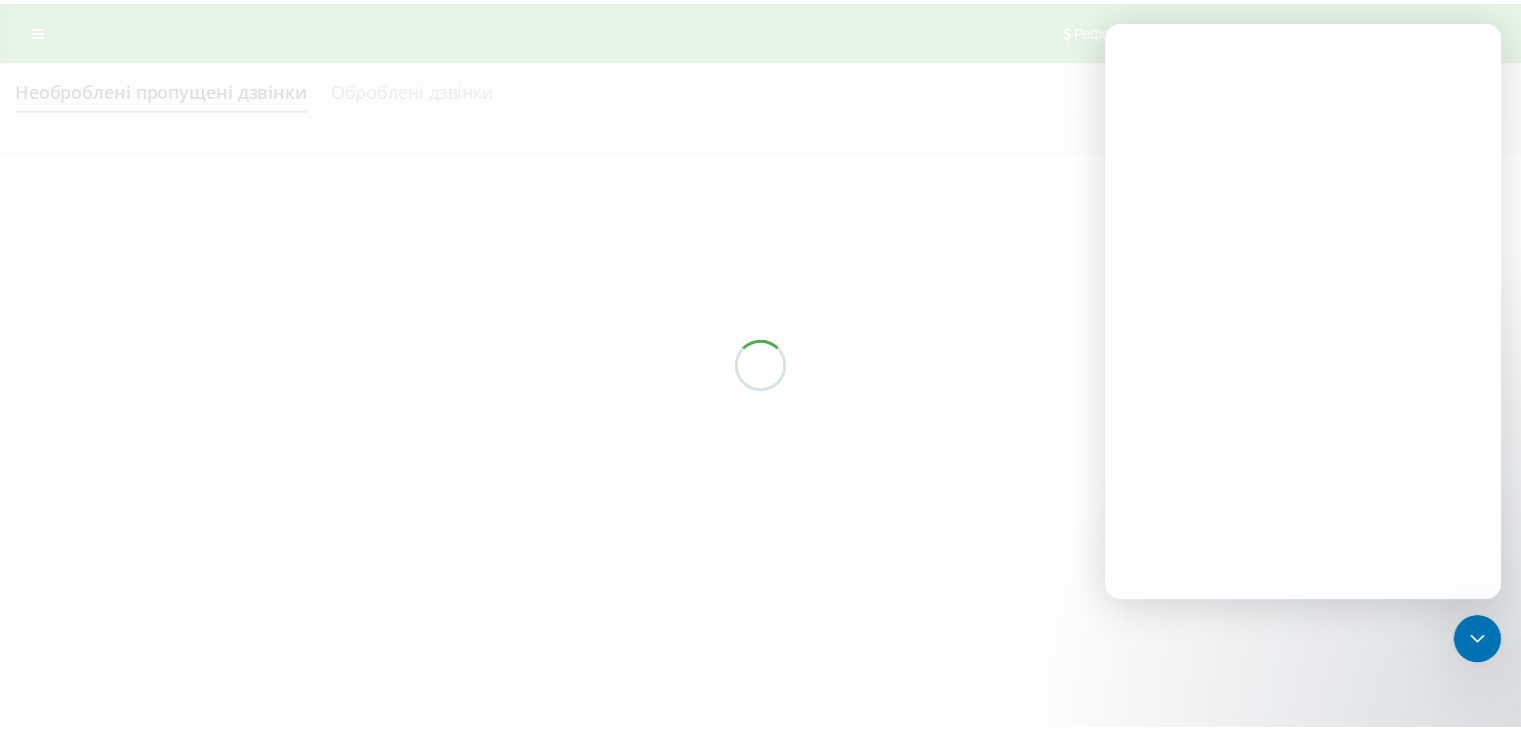 scroll, scrollTop: 0, scrollLeft: 0, axis: both 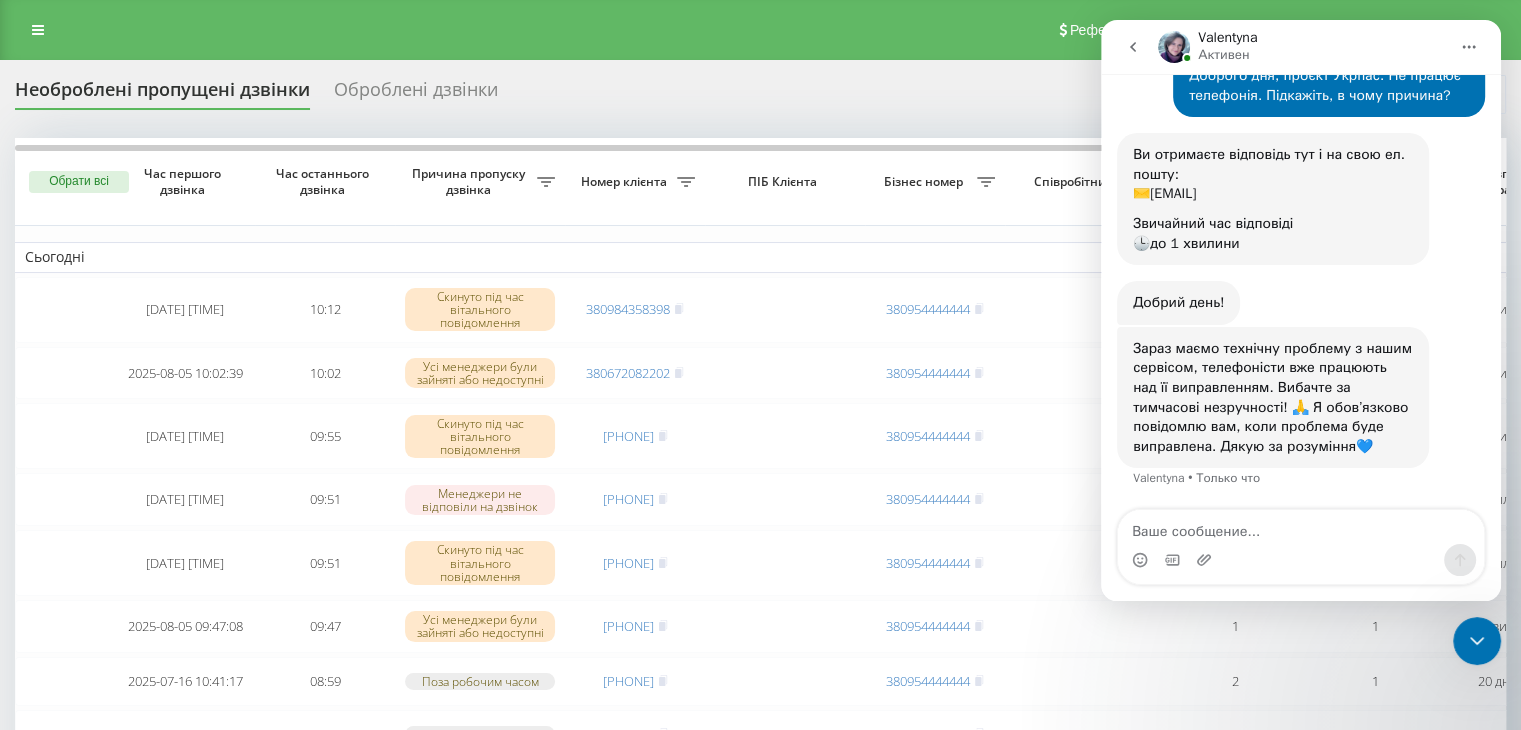 type on "Д" 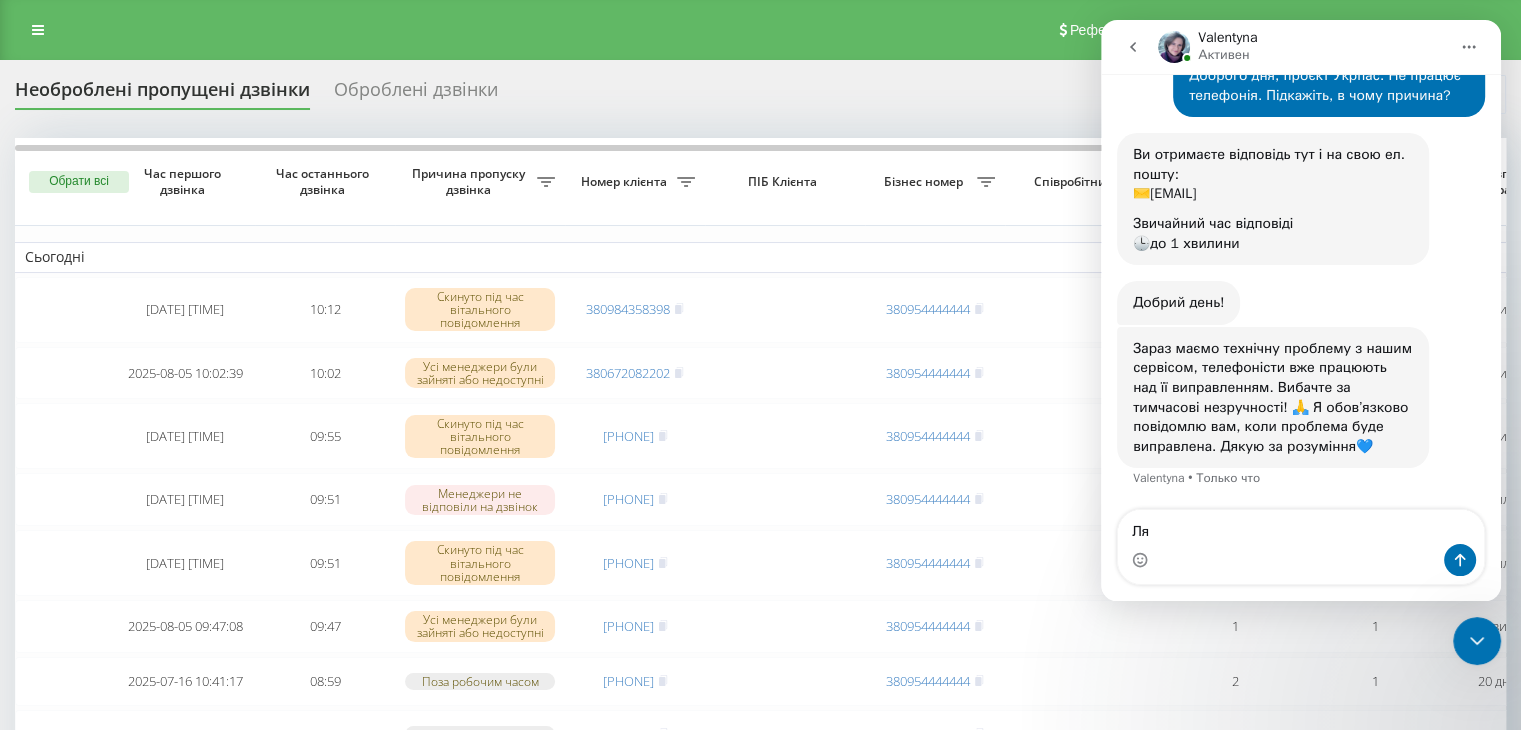 type on "Л" 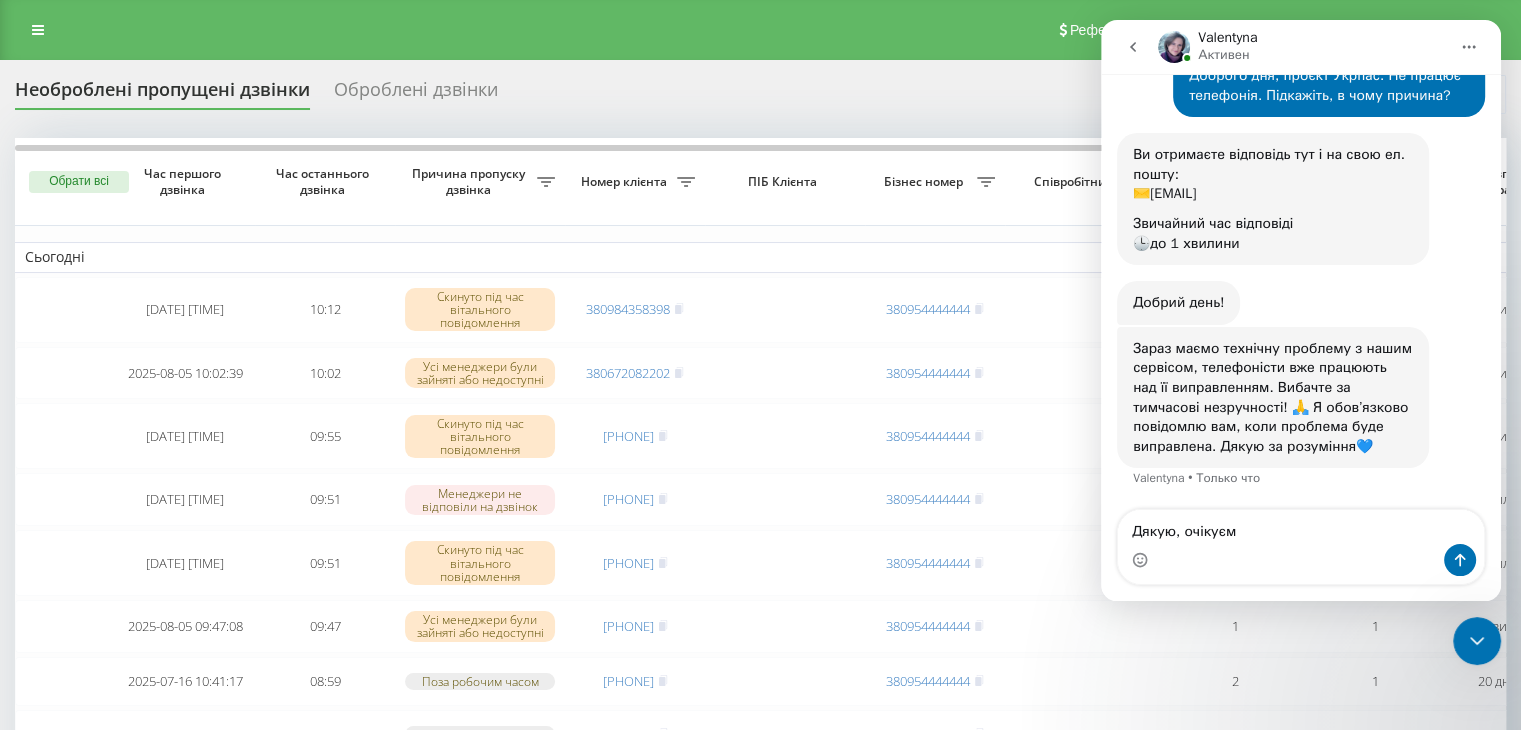 type on "Дякую, очікуємо" 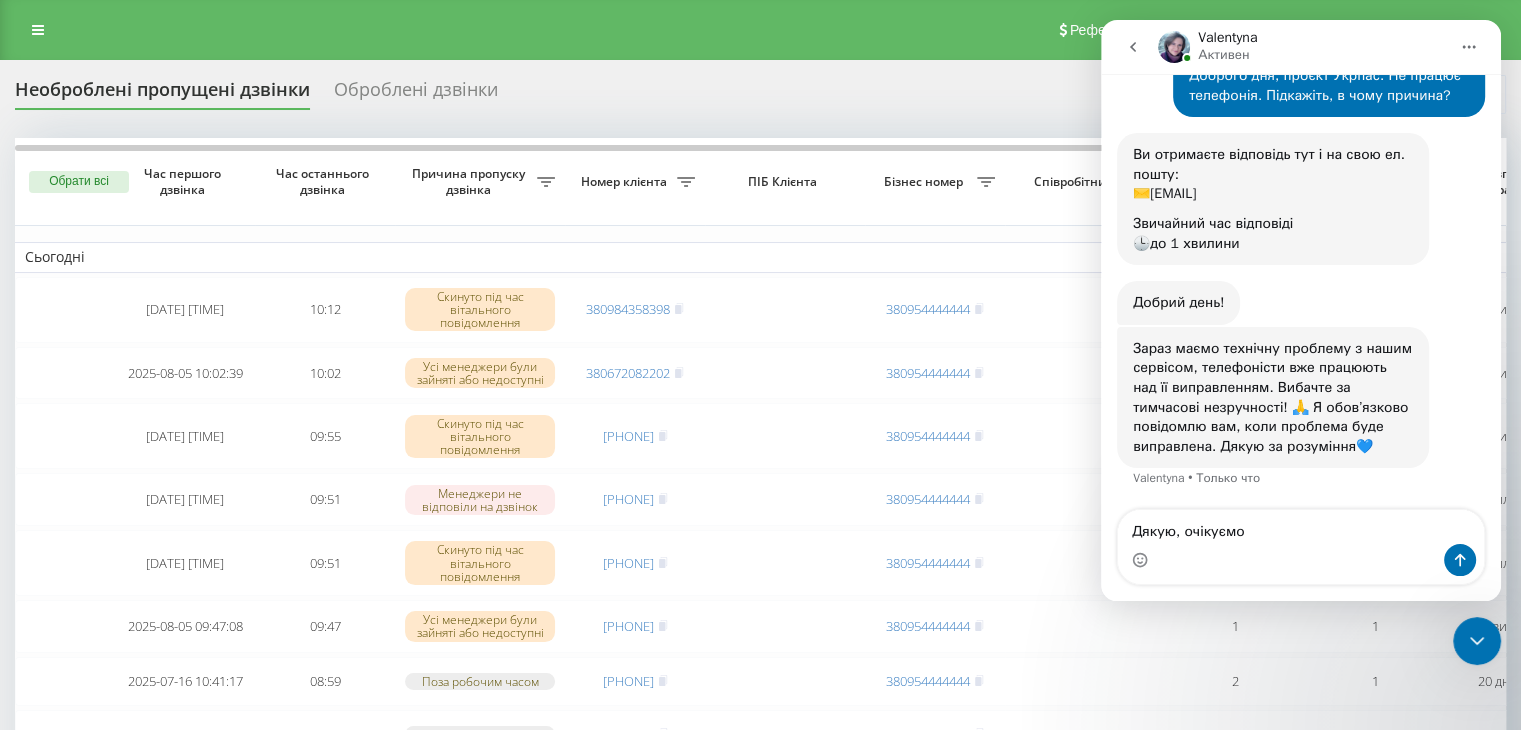 type 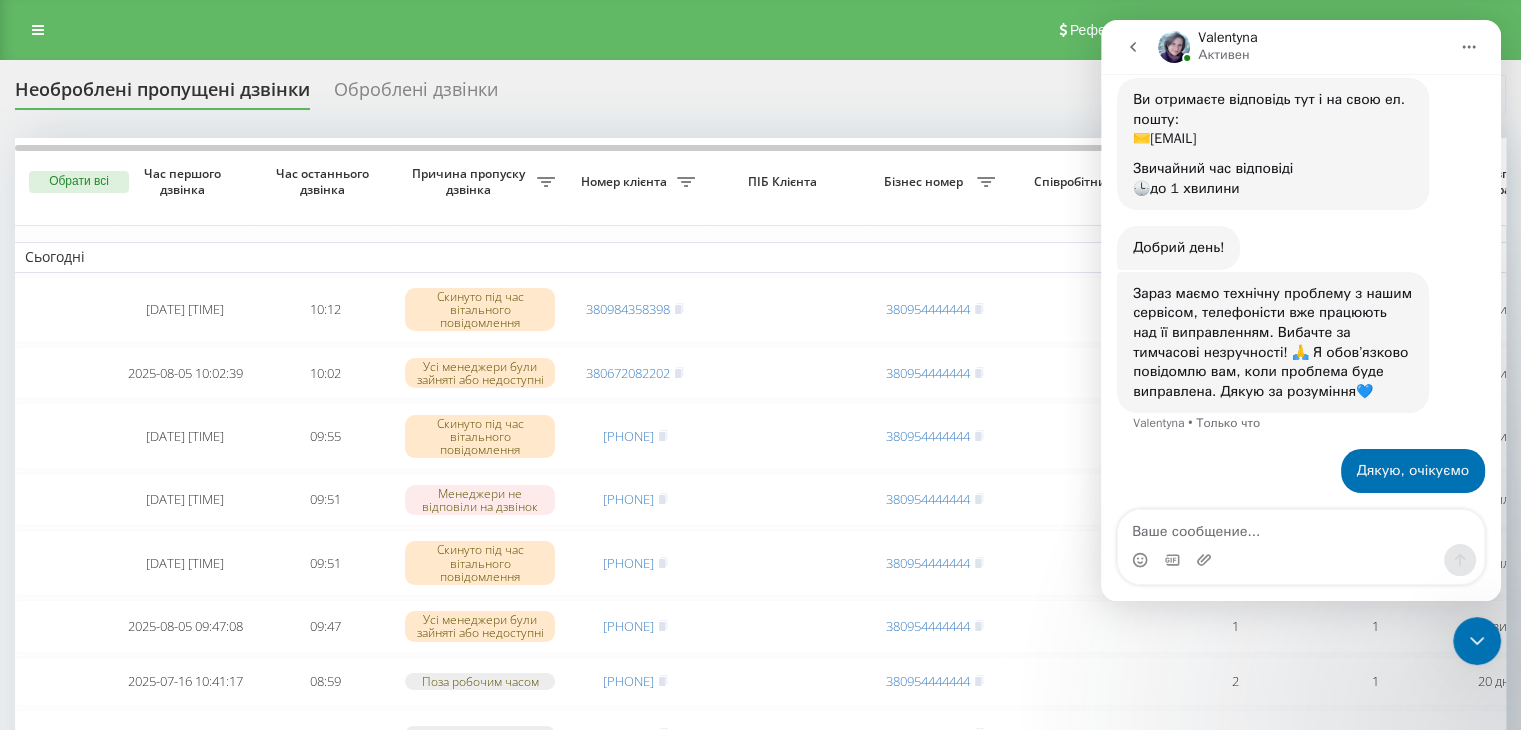 scroll, scrollTop: 183, scrollLeft: 0, axis: vertical 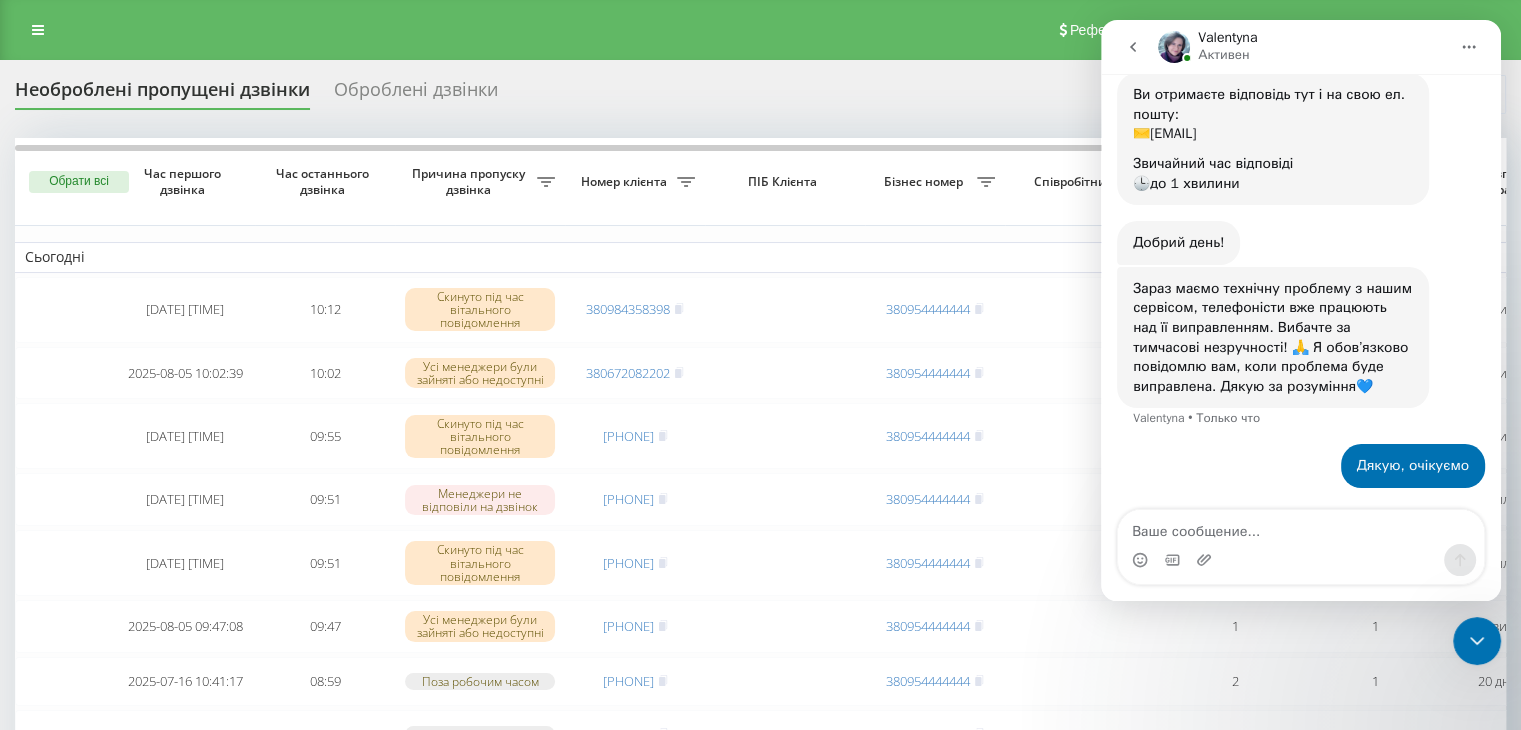 click on "Реферальна програма Налаштування профілю Вихід" at bounding box center [760, 30] 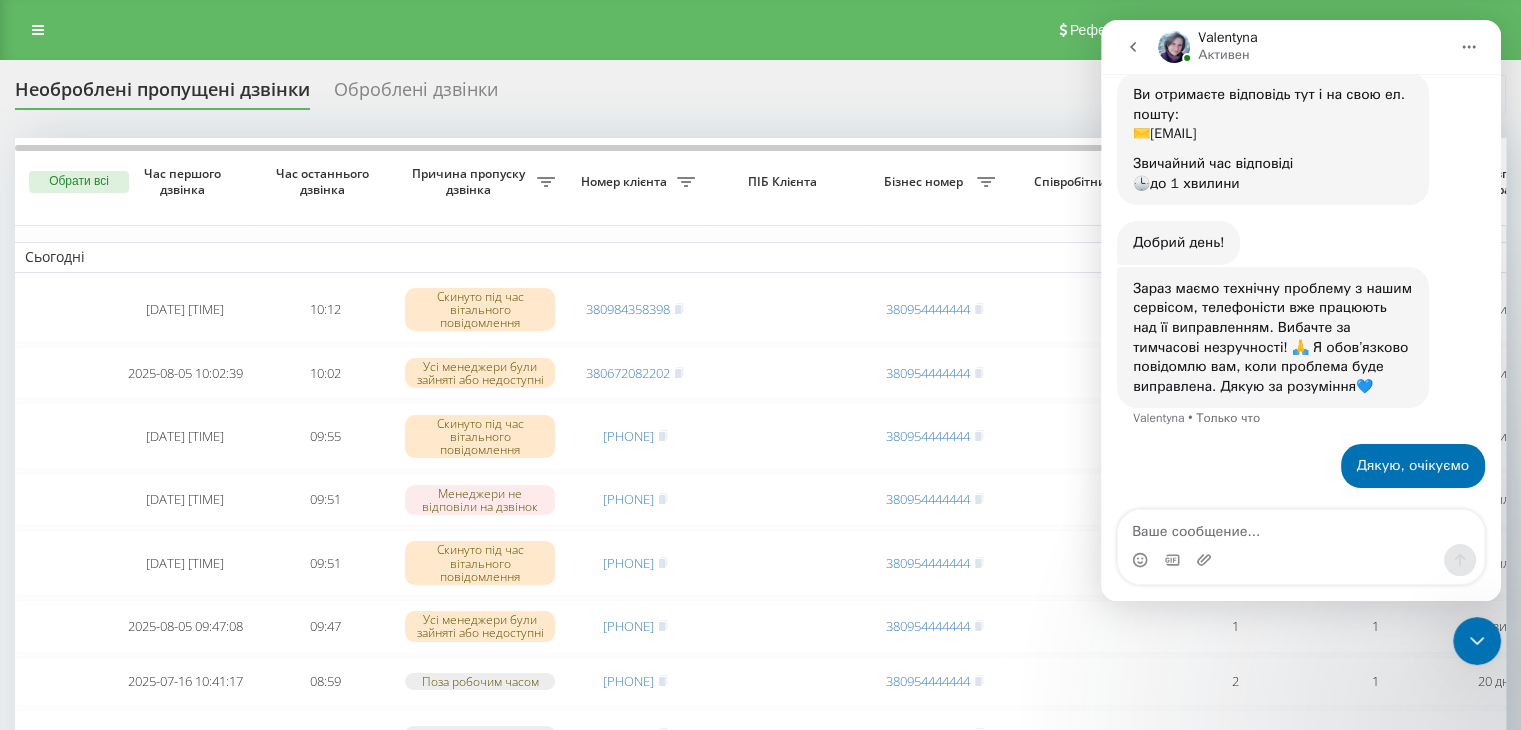 click on "Реферальна програма Налаштування профілю Вихід" at bounding box center [760, 30] 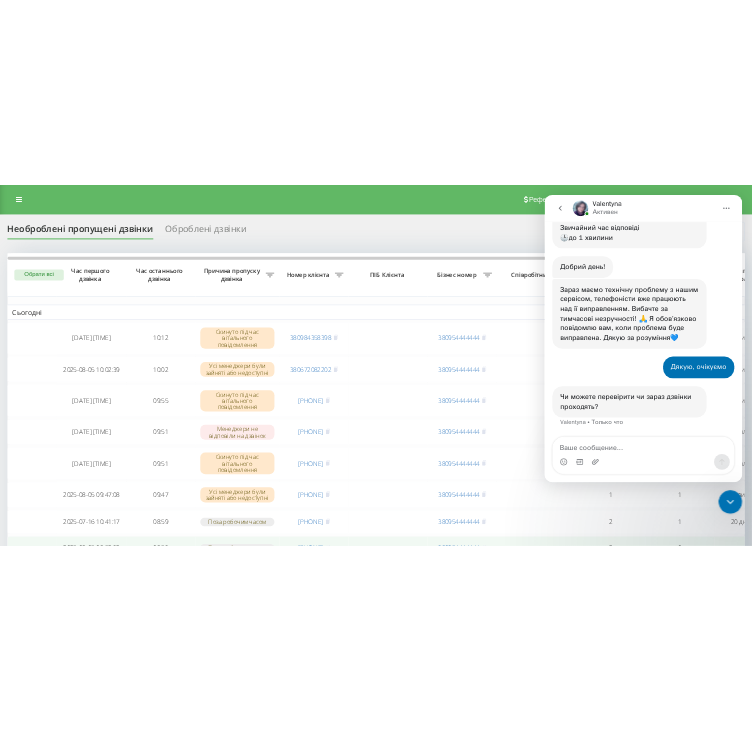 scroll, scrollTop: 262, scrollLeft: 0, axis: vertical 